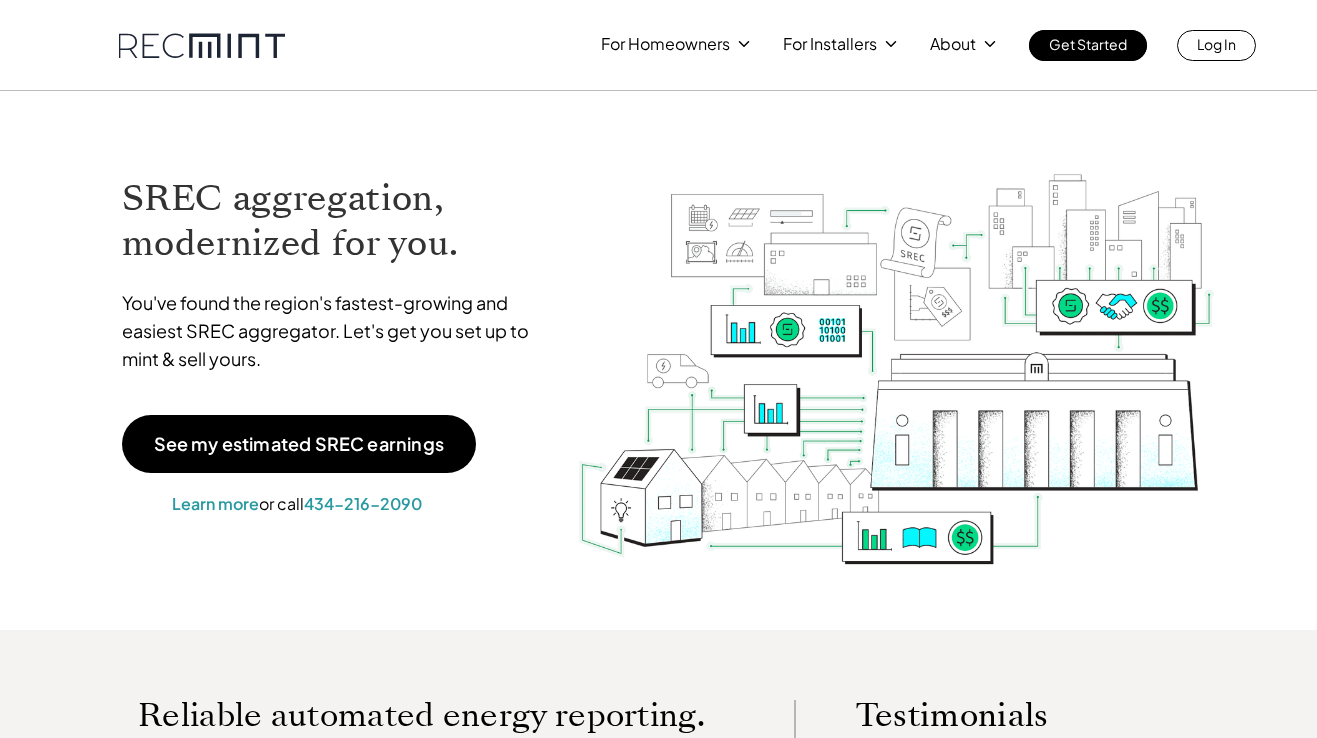 scroll, scrollTop: 0, scrollLeft: 0, axis: both 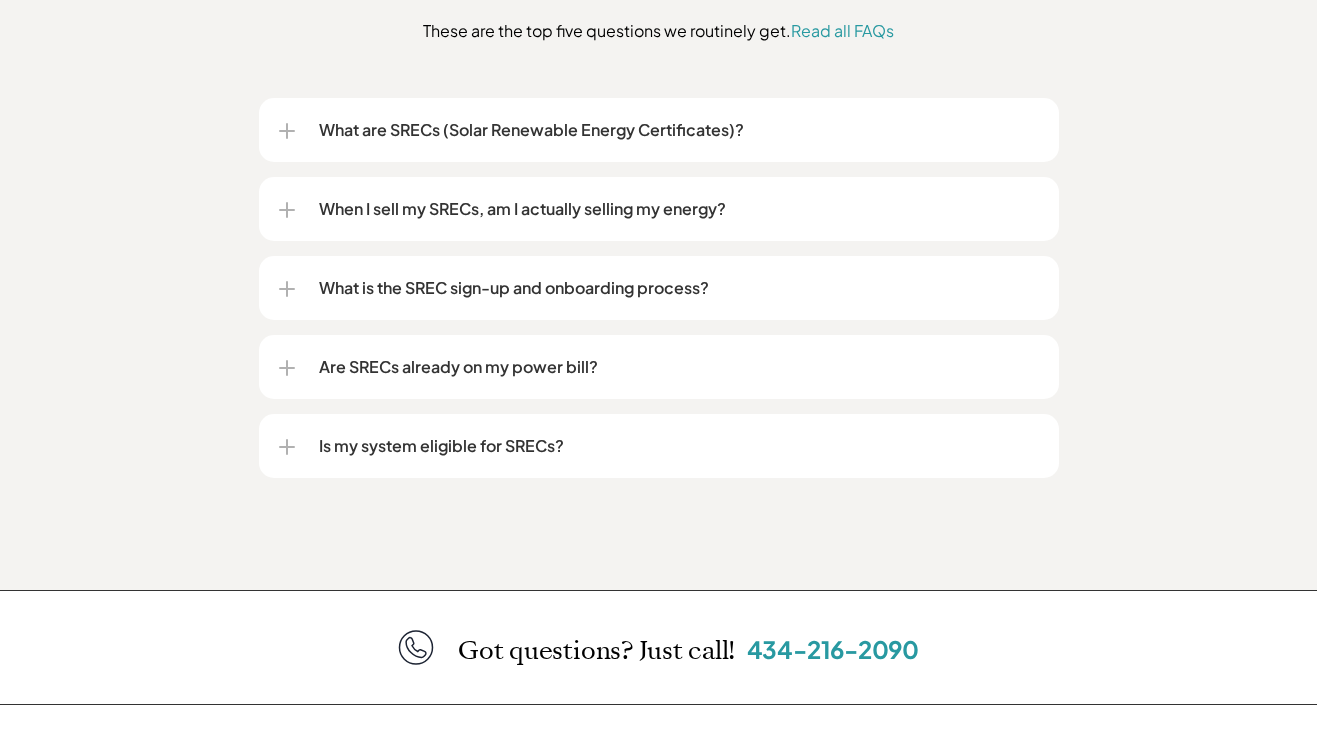 click on "What are SRECs (Solar Renewable Energy Certificates)?" at bounding box center [679, 130] 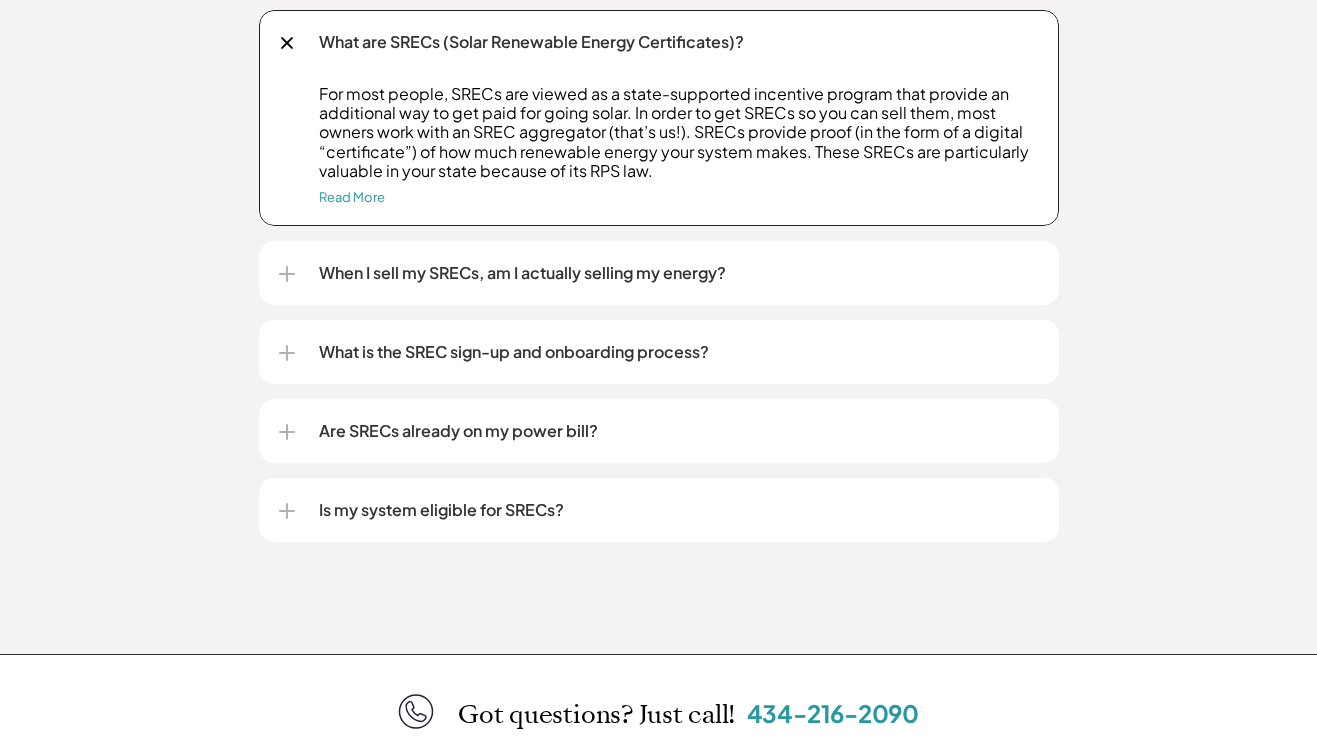 scroll, scrollTop: 2604, scrollLeft: 0, axis: vertical 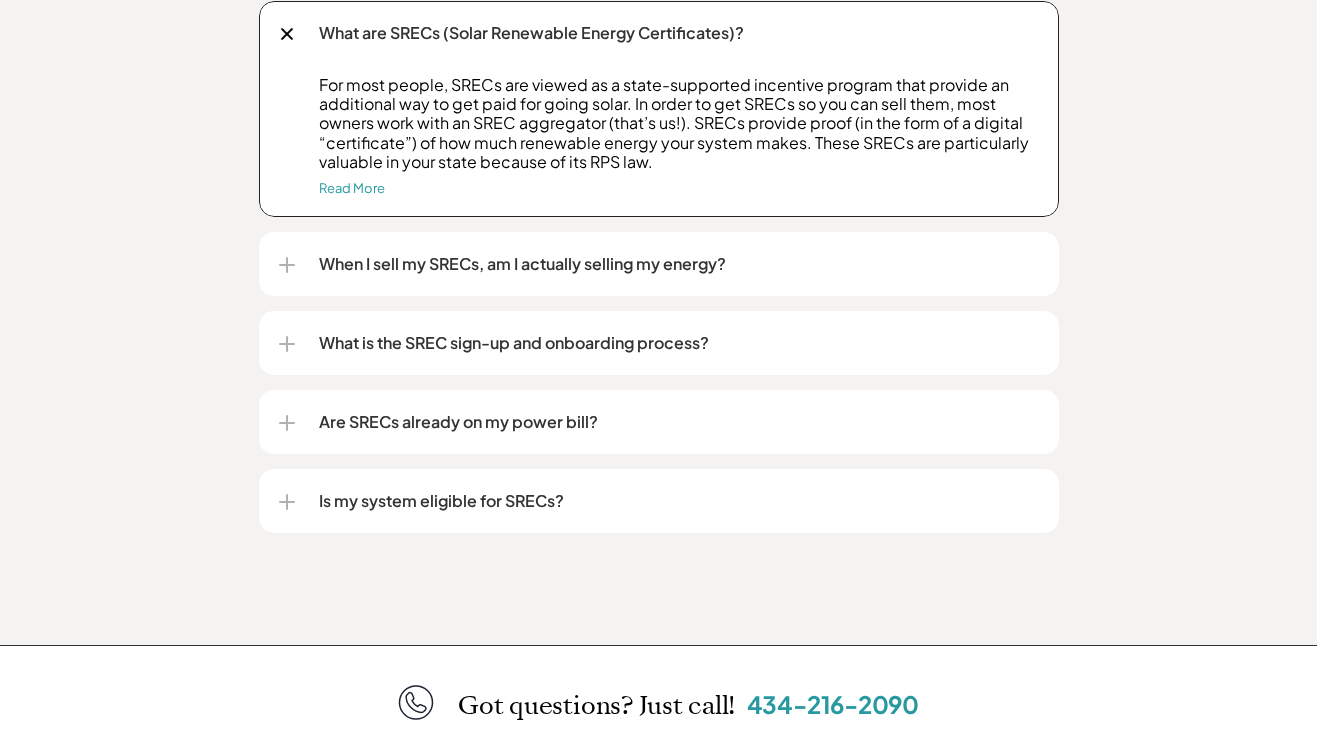 click on "When I sell my SRECs, am I actually selling my energy?" at bounding box center [679, 264] 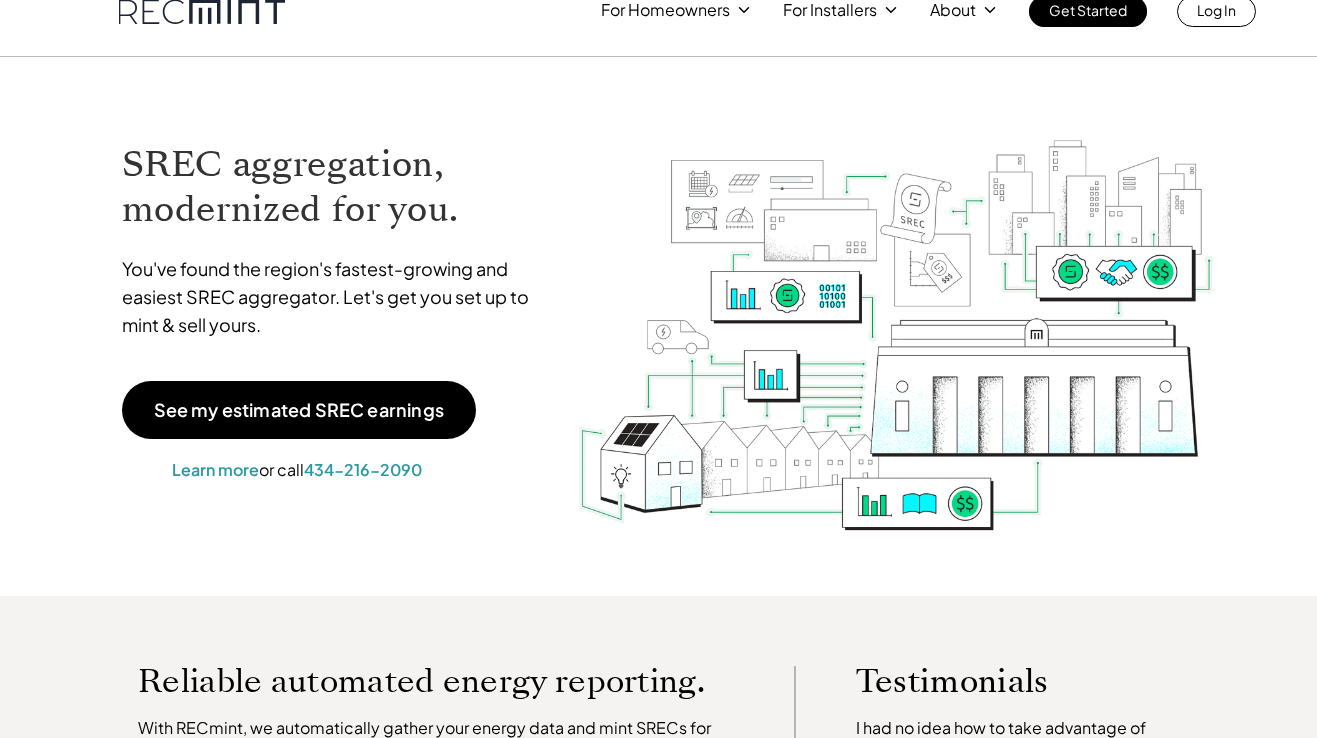 scroll, scrollTop: 0, scrollLeft: 0, axis: both 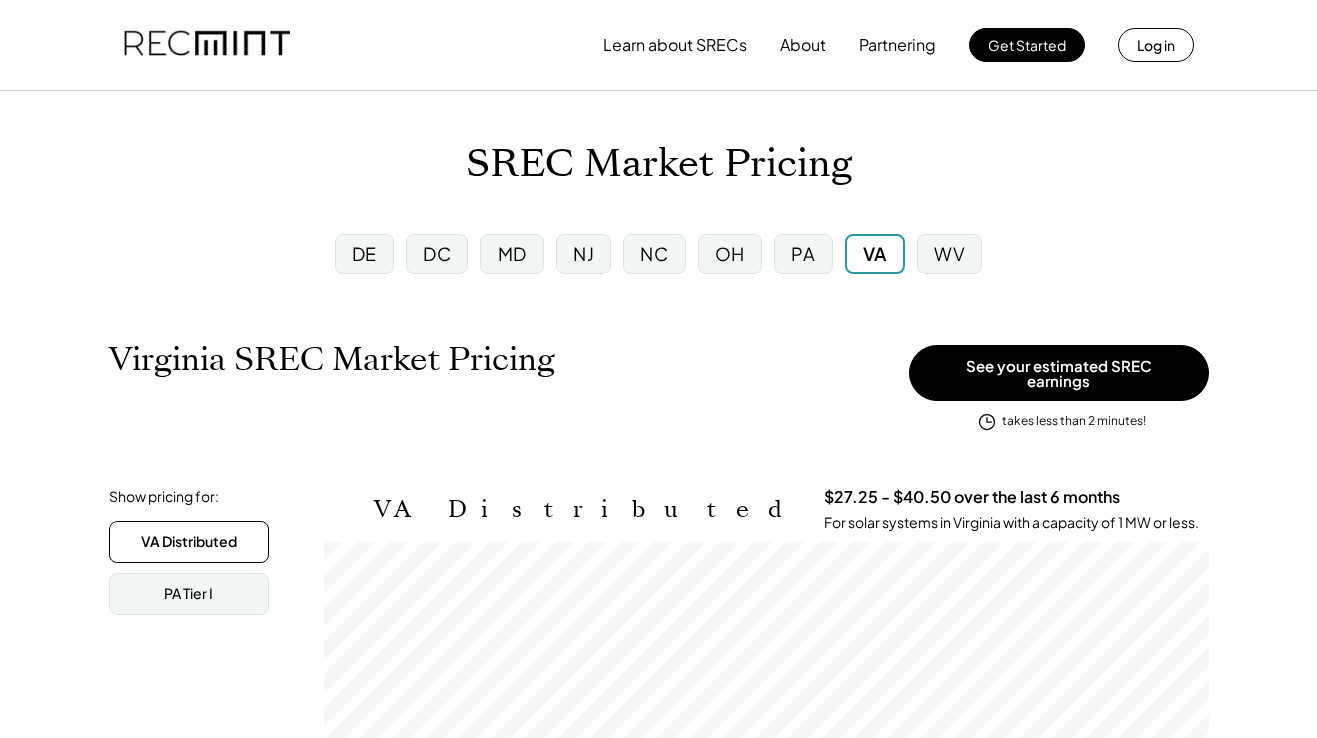 click on "PA" at bounding box center (803, 253) 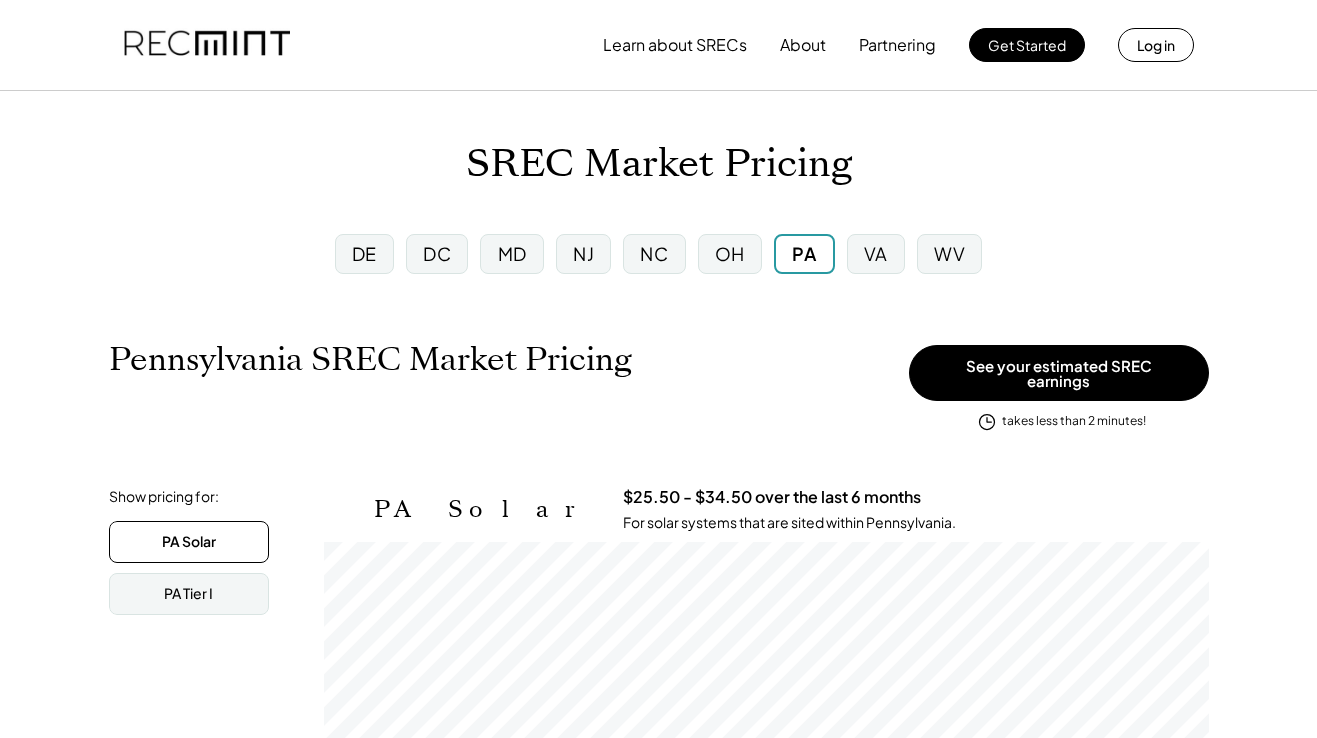 scroll, scrollTop: 999670, scrollLeft: 999115, axis: both 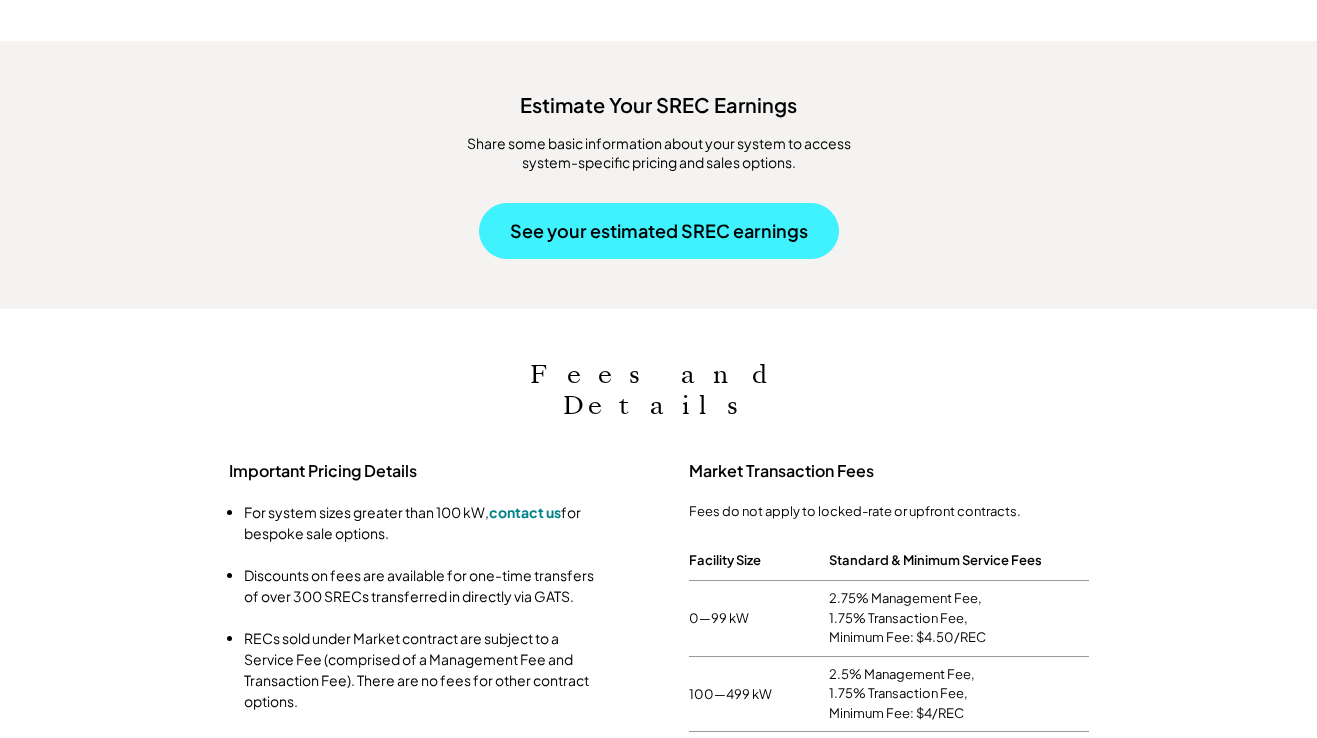 click on "See your estimated SREC earnings" at bounding box center (659, 231) 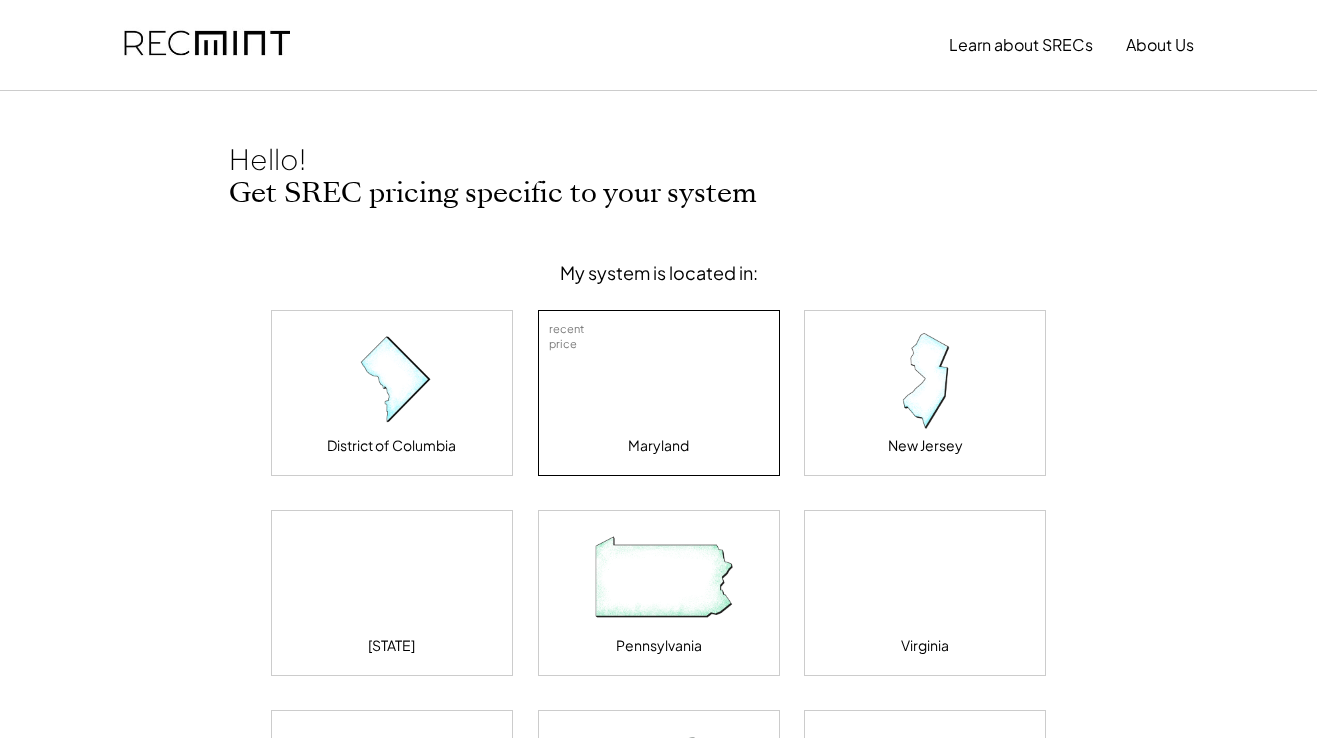 scroll, scrollTop: 0, scrollLeft: 0, axis: both 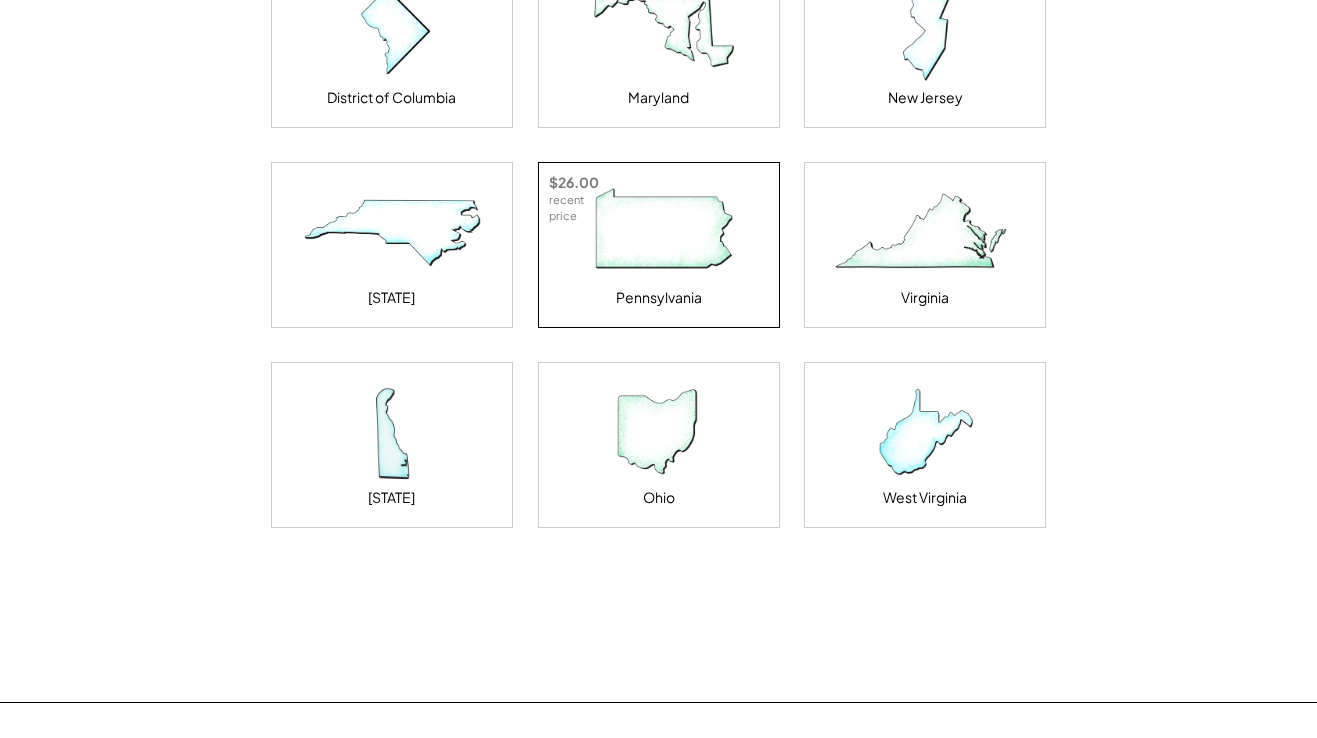 click at bounding box center [659, 233] 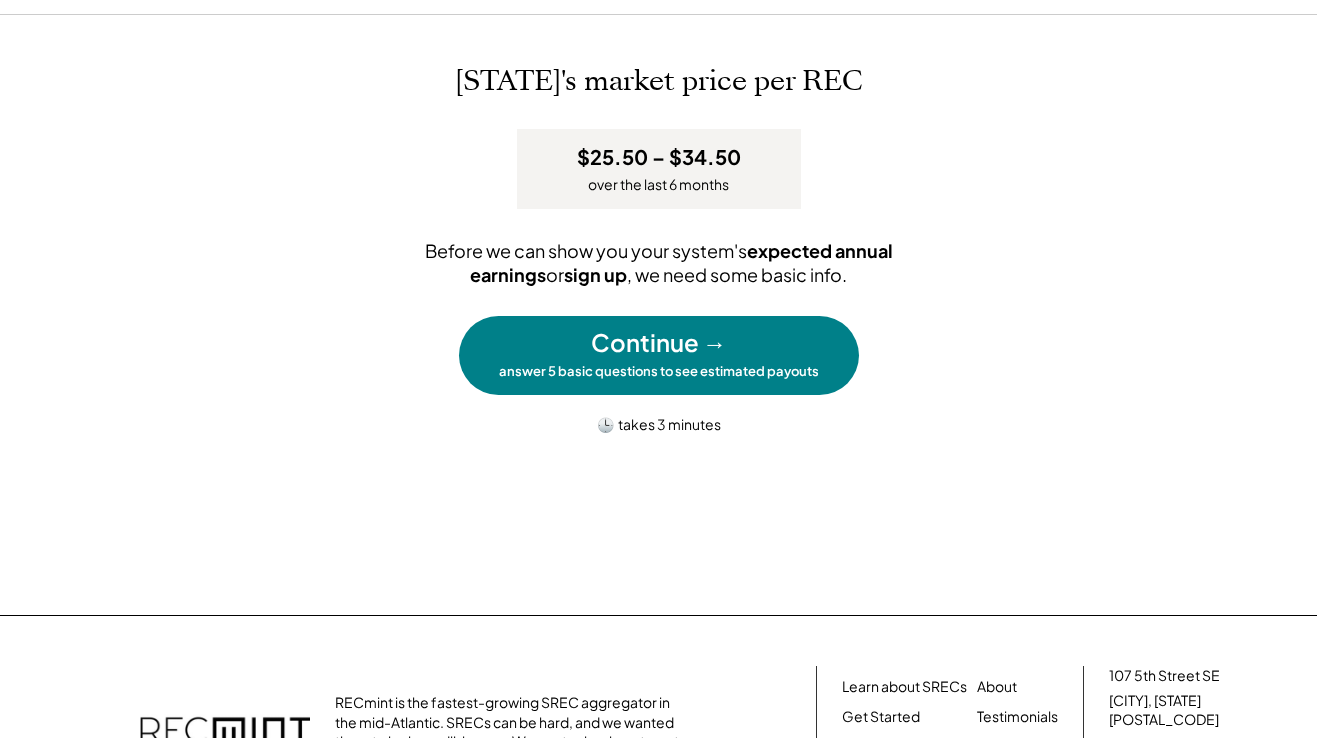 scroll, scrollTop: 85, scrollLeft: 0, axis: vertical 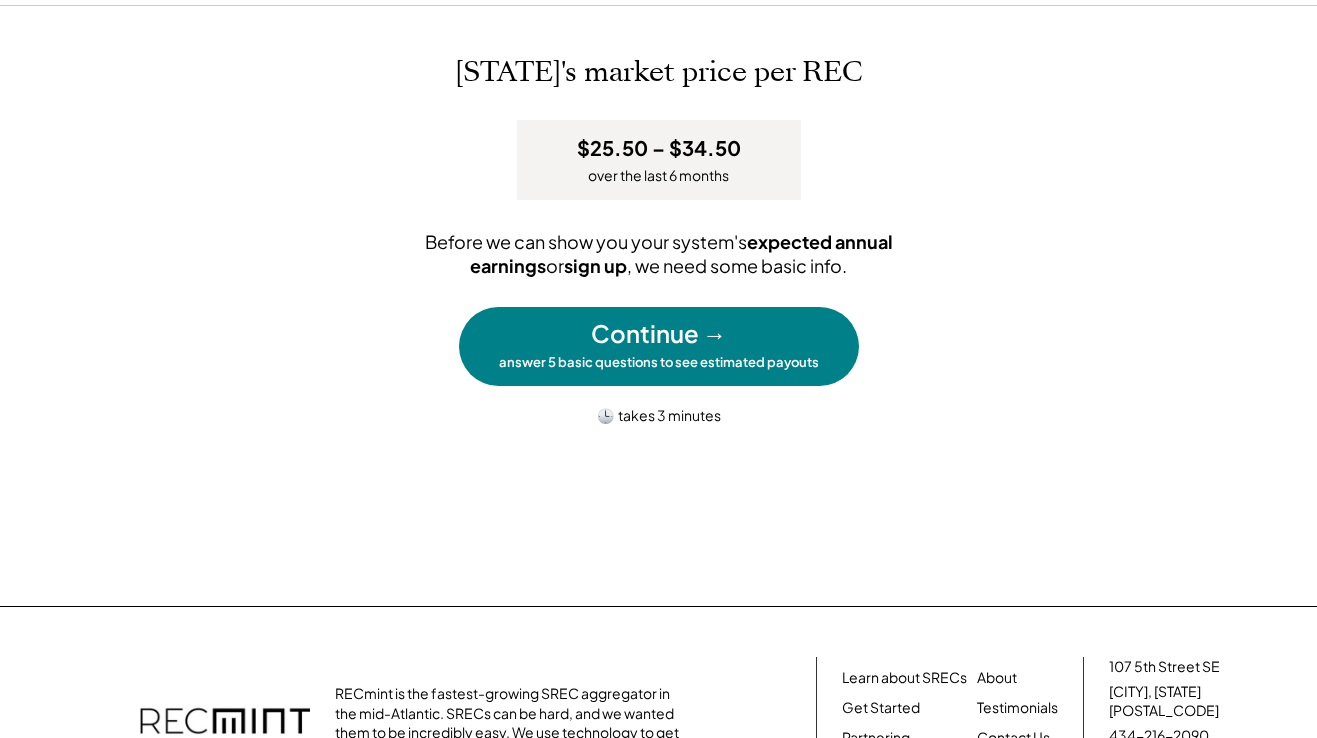click on "Continue →" at bounding box center (659, 334) 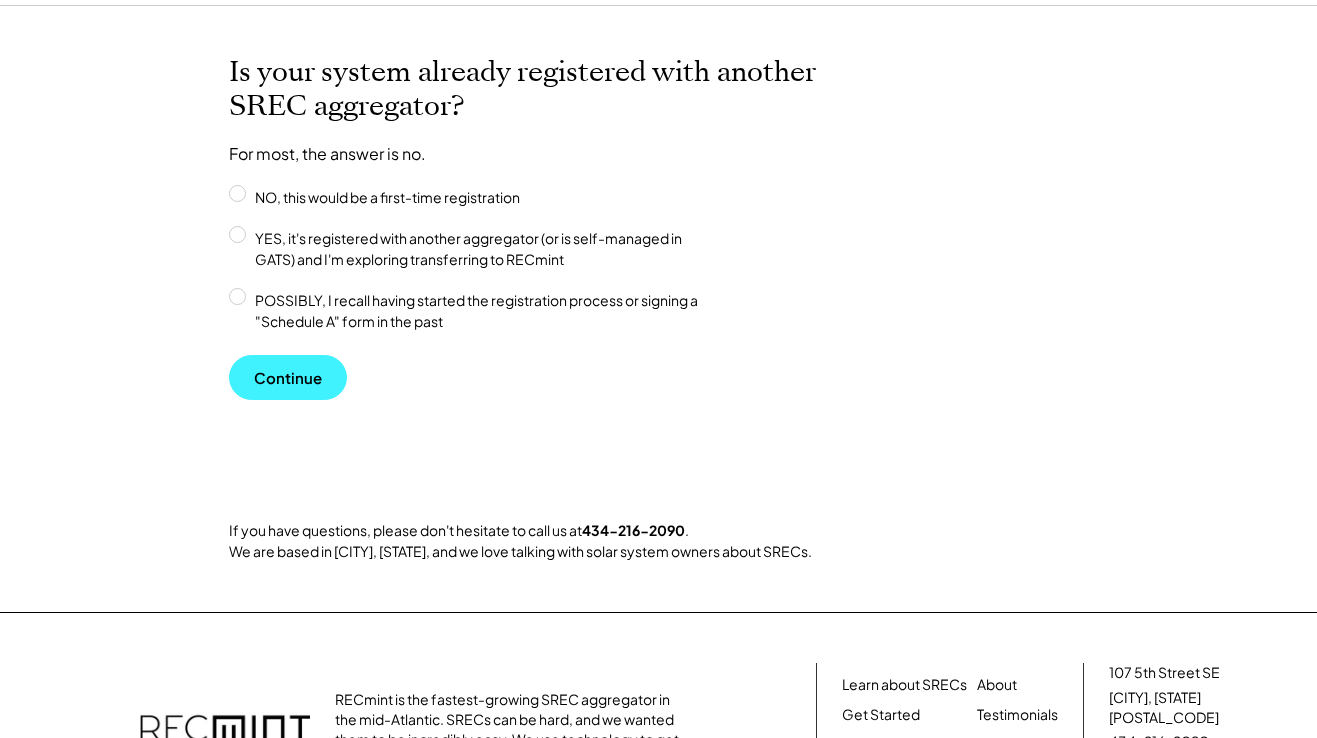 click on "Continue" at bounding box center [288, 377] 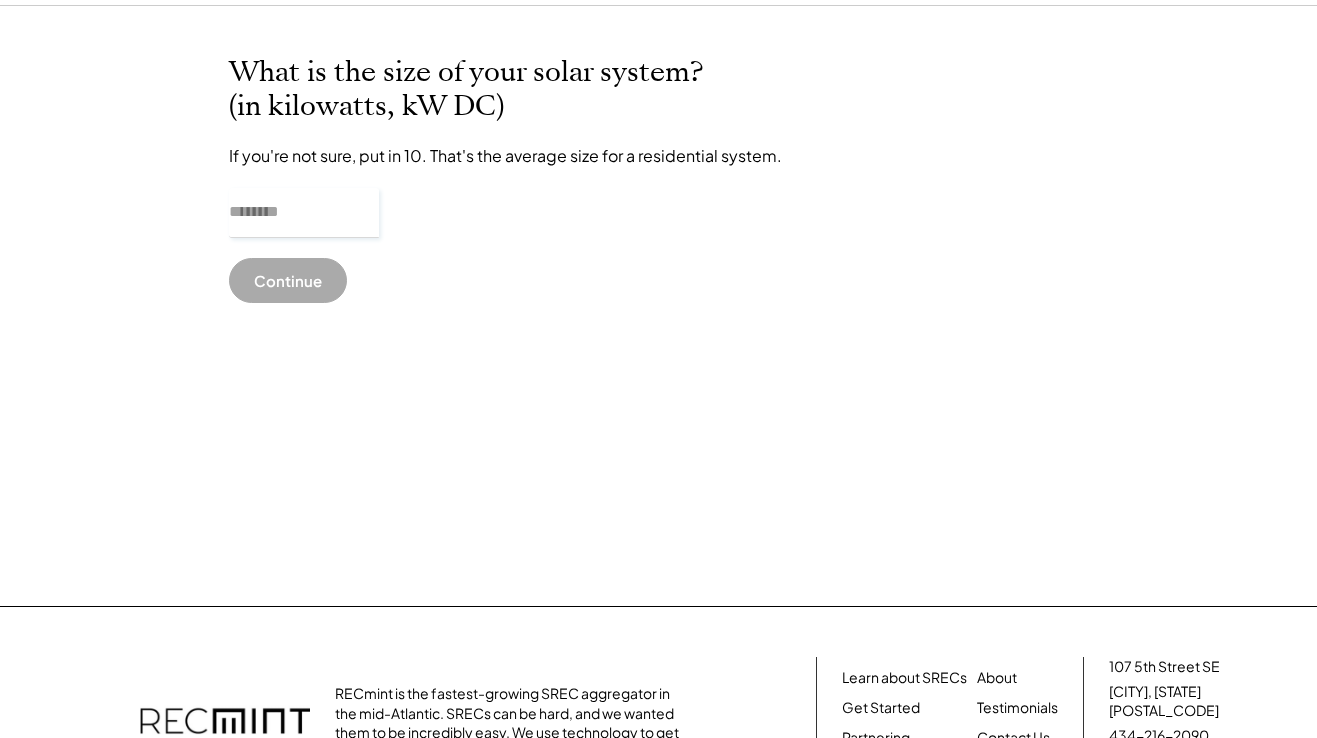 click at bounding box center [304, 213] 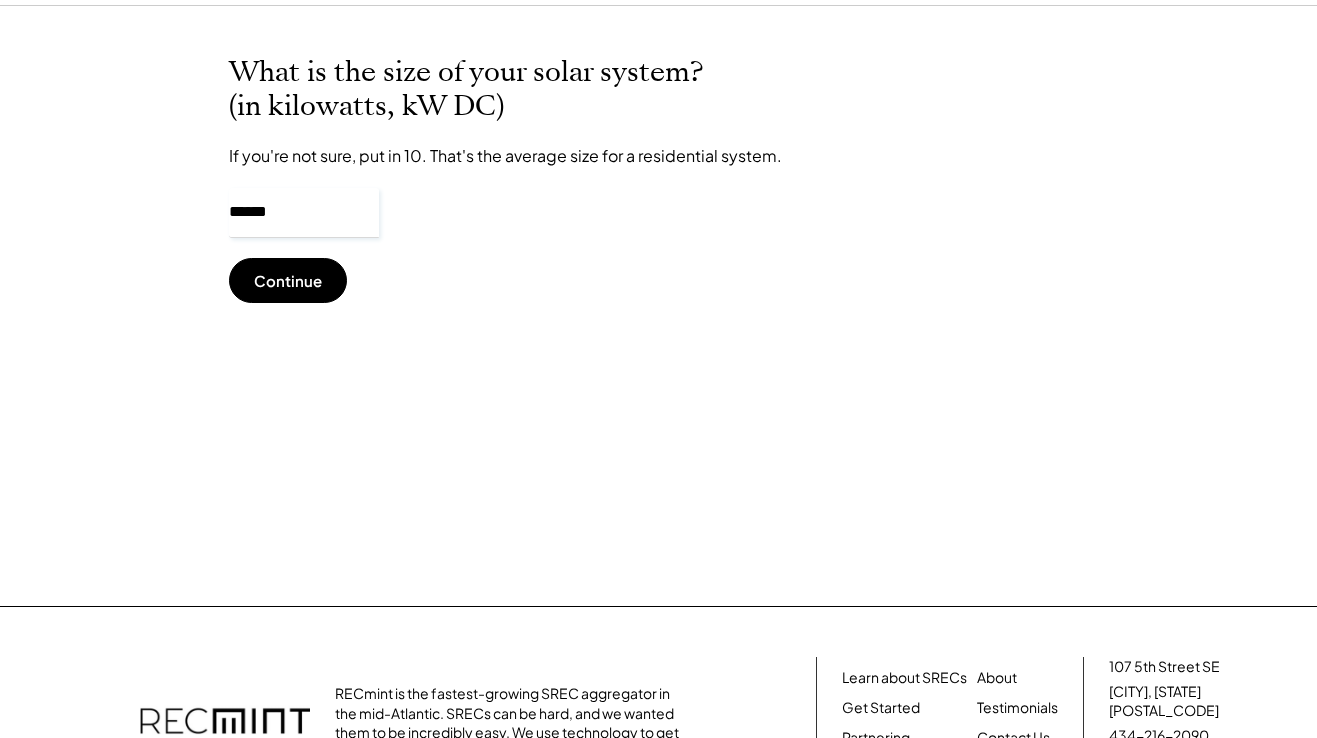 type on "******" 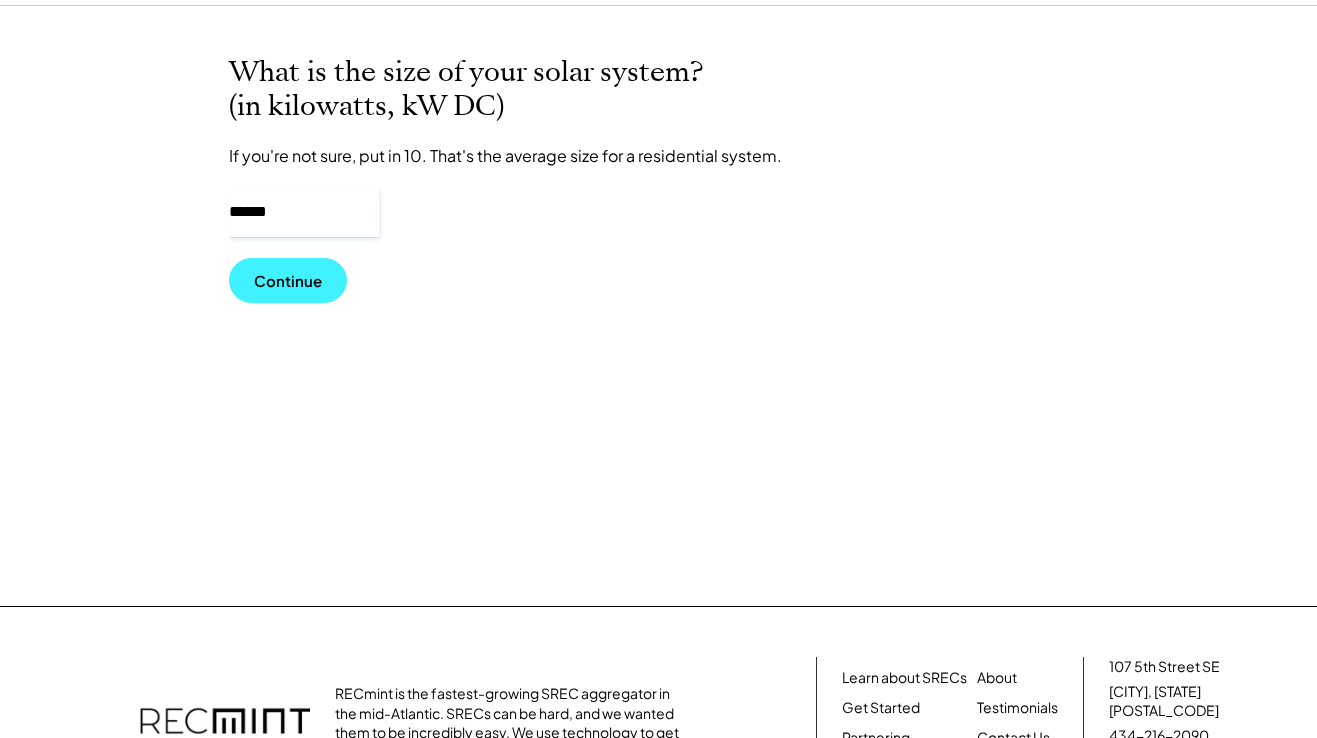 click on "Continue" at bounding box center [288, 280] 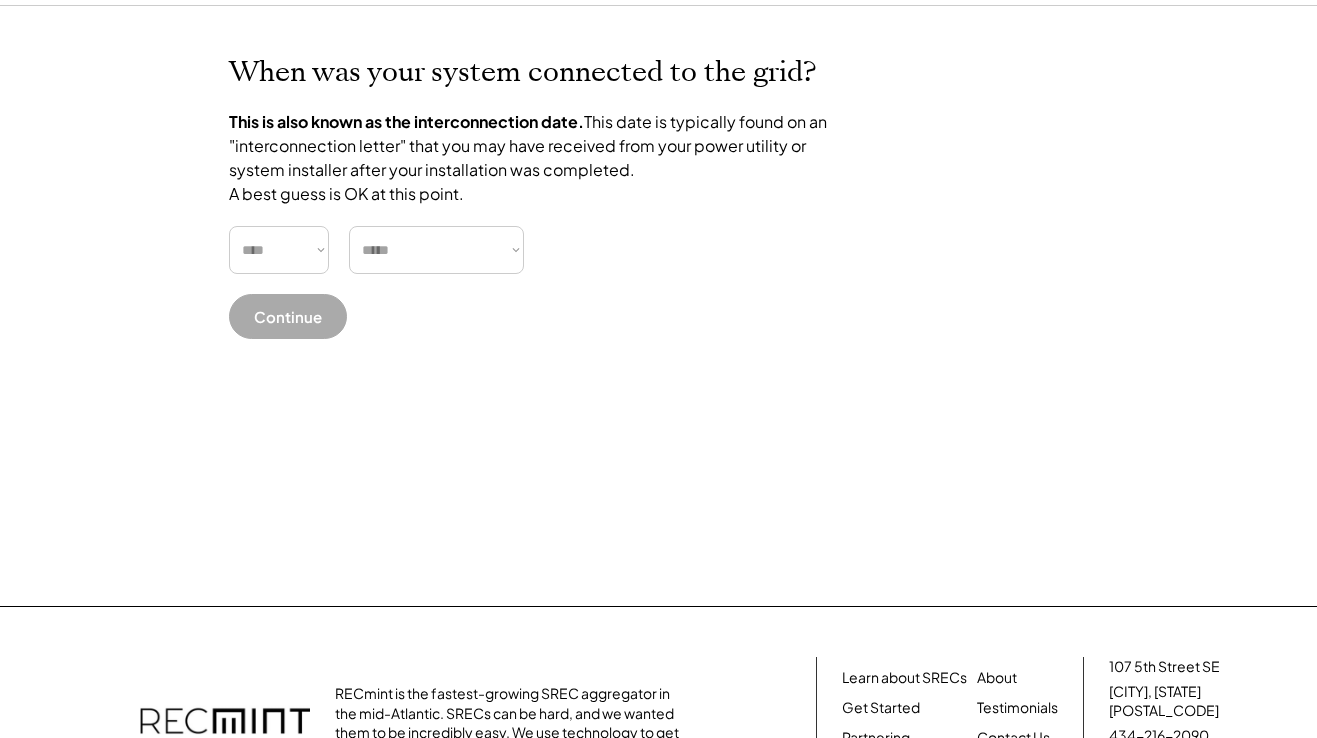click on "**** **** **** **** **** **** **** **** **** **** **** **** **** **** ****" at bounding box center (279, 250) 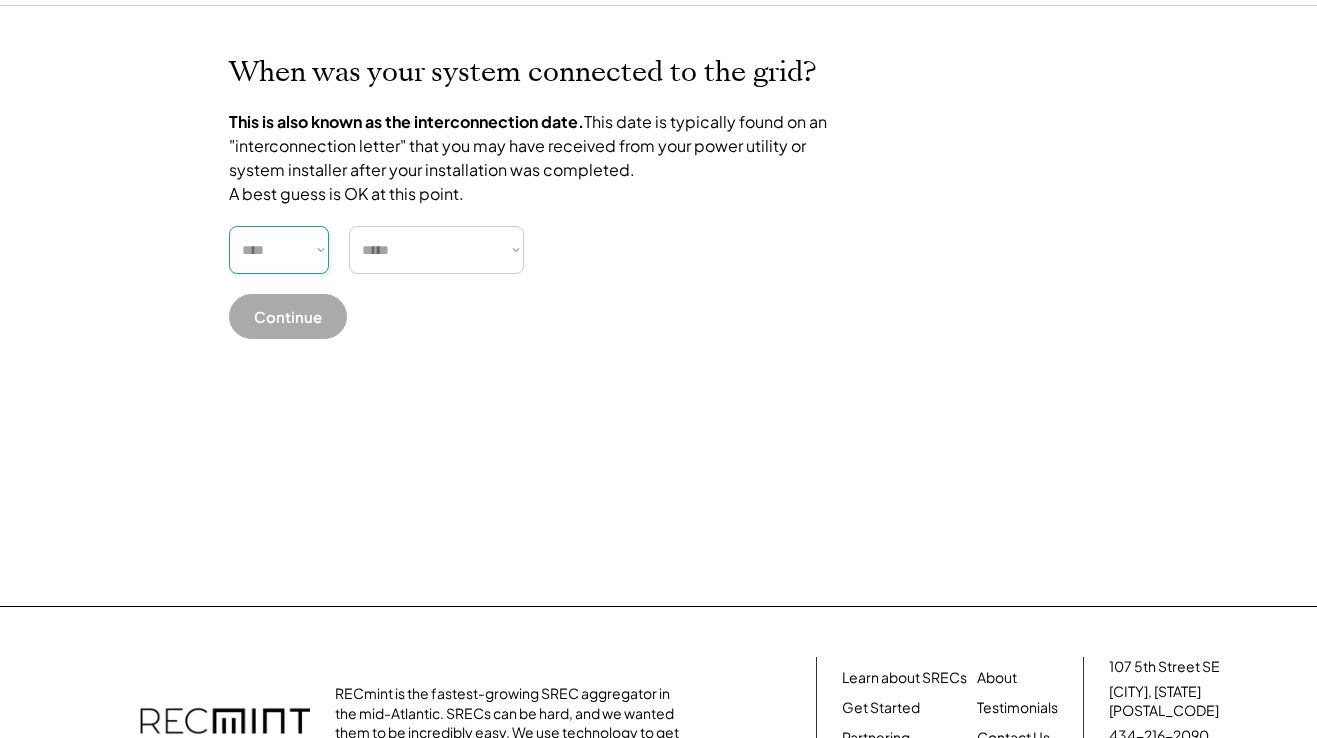 select on "****" 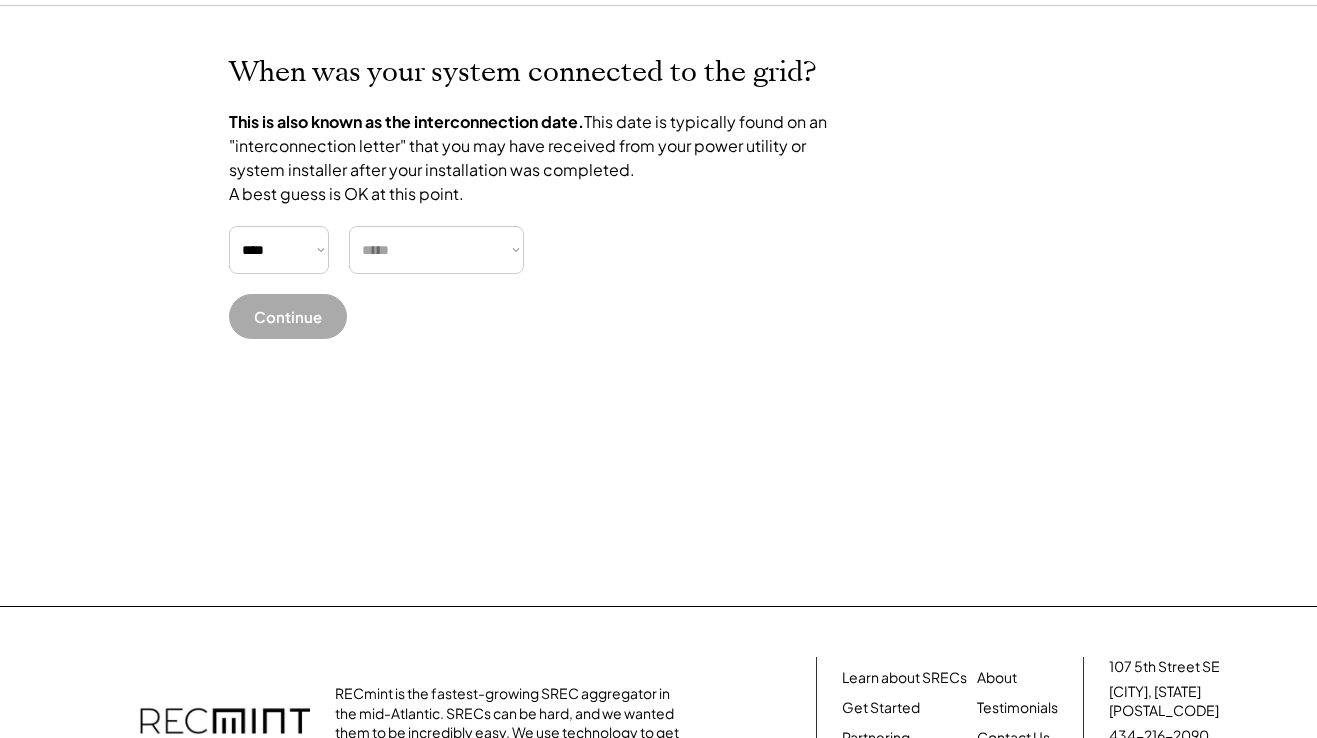click on "***** ******* ******** ***** ***** *** **** **** ****** ********* ******* ******** ********" at bounding box center (436, 250) 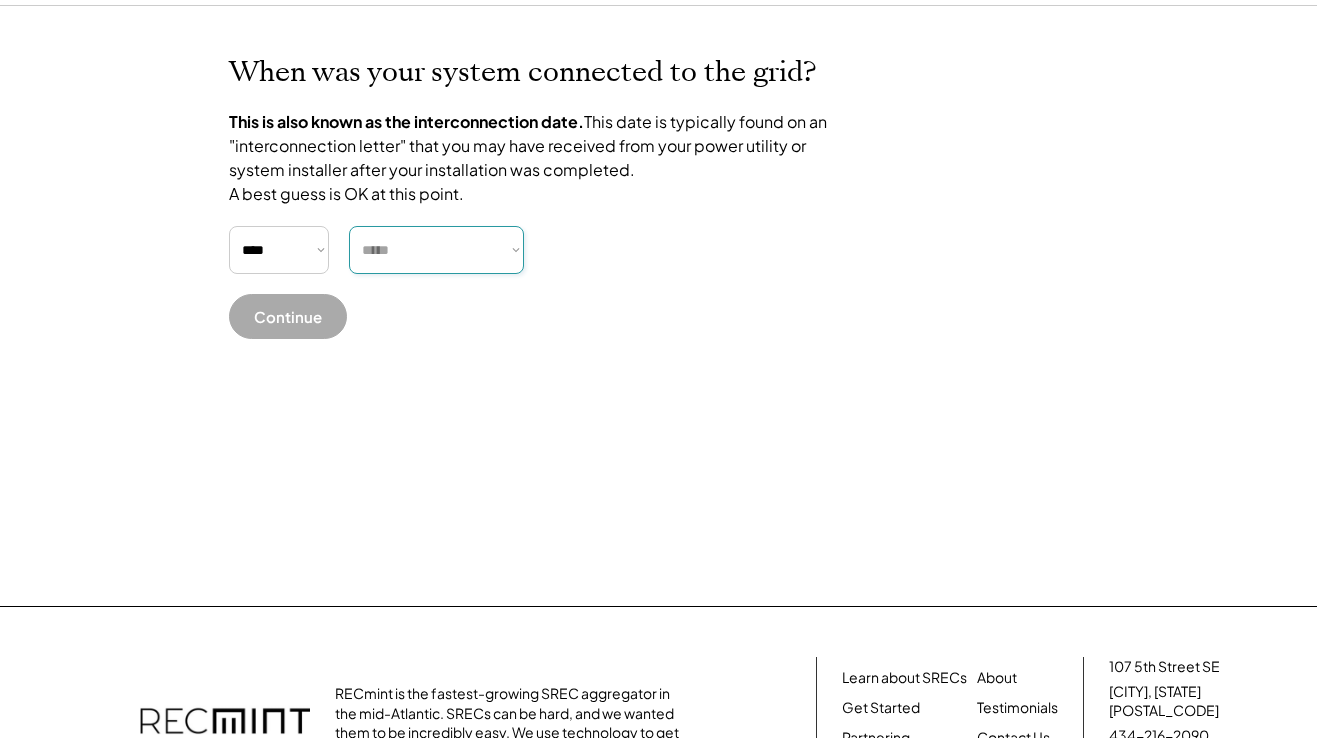 select on "**********" 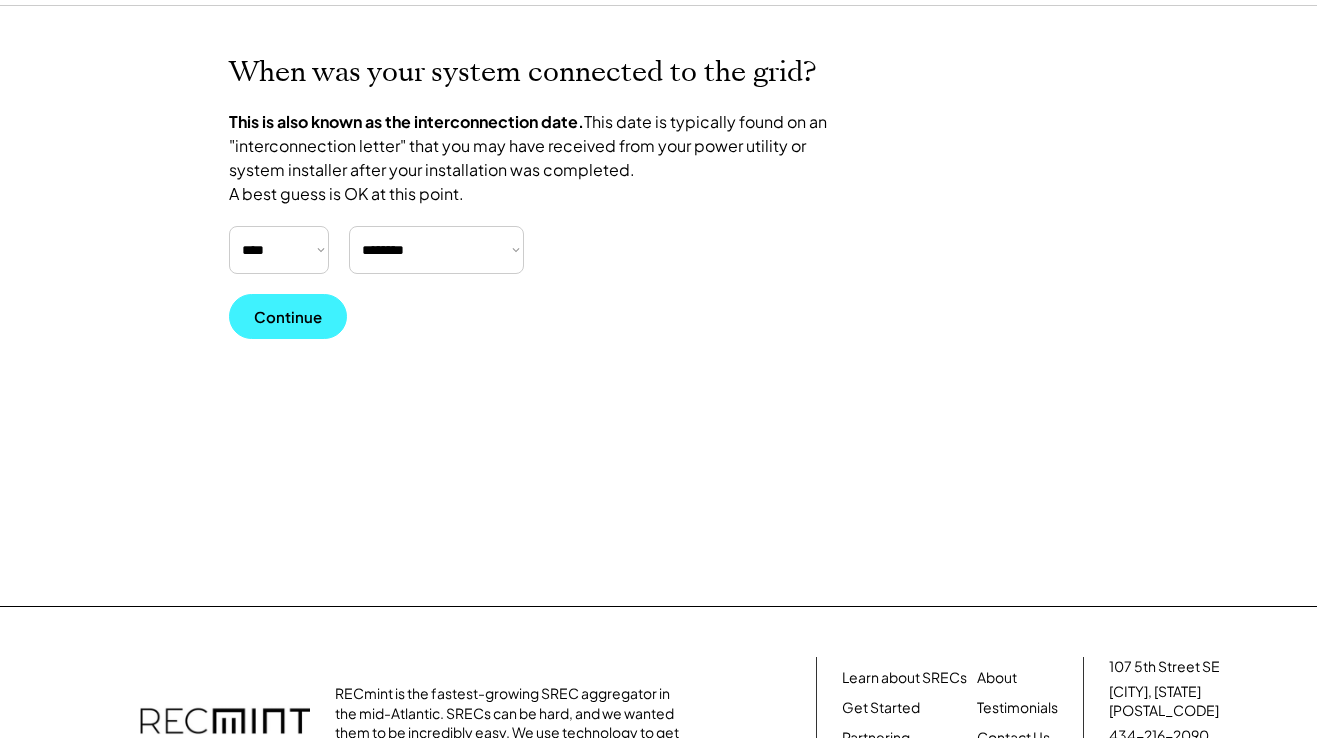 click on "Continue" at bounding box center [288, 316] 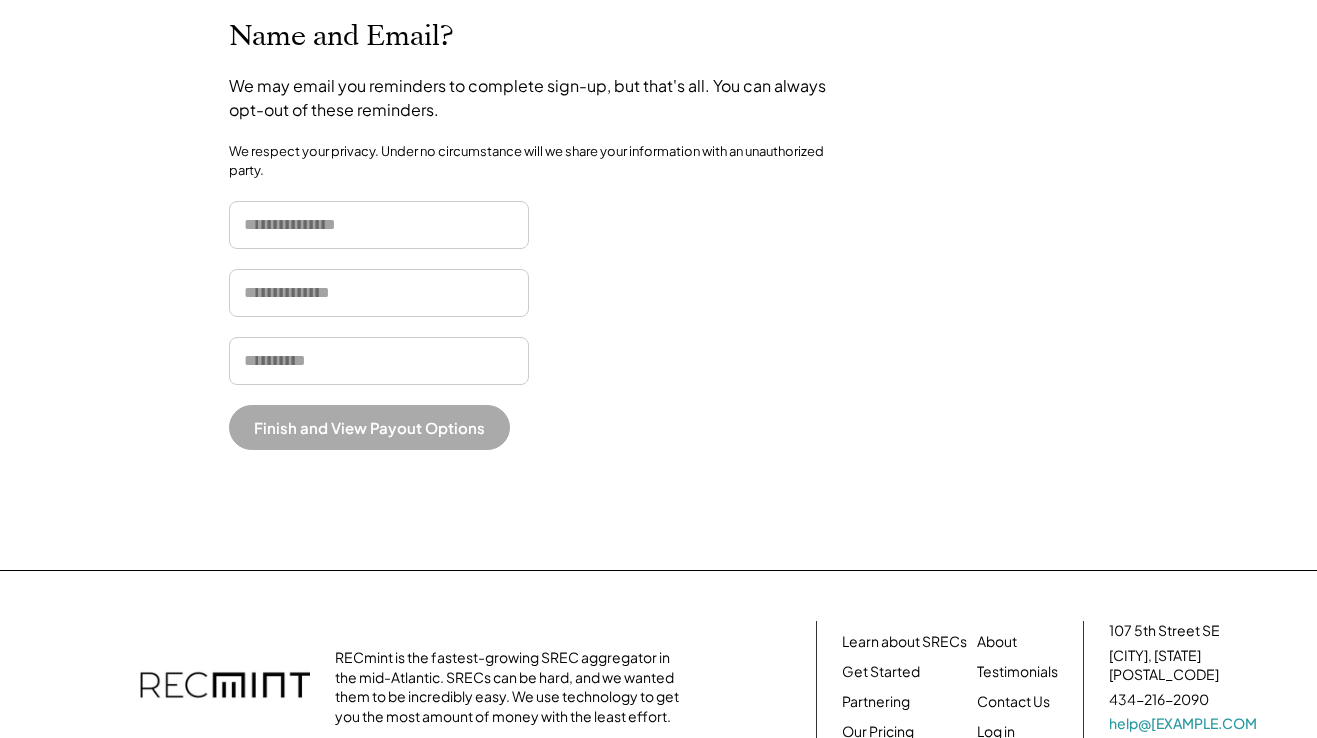 scroll, scrollTop: 118, scrollLeft: 0, axis: vertical 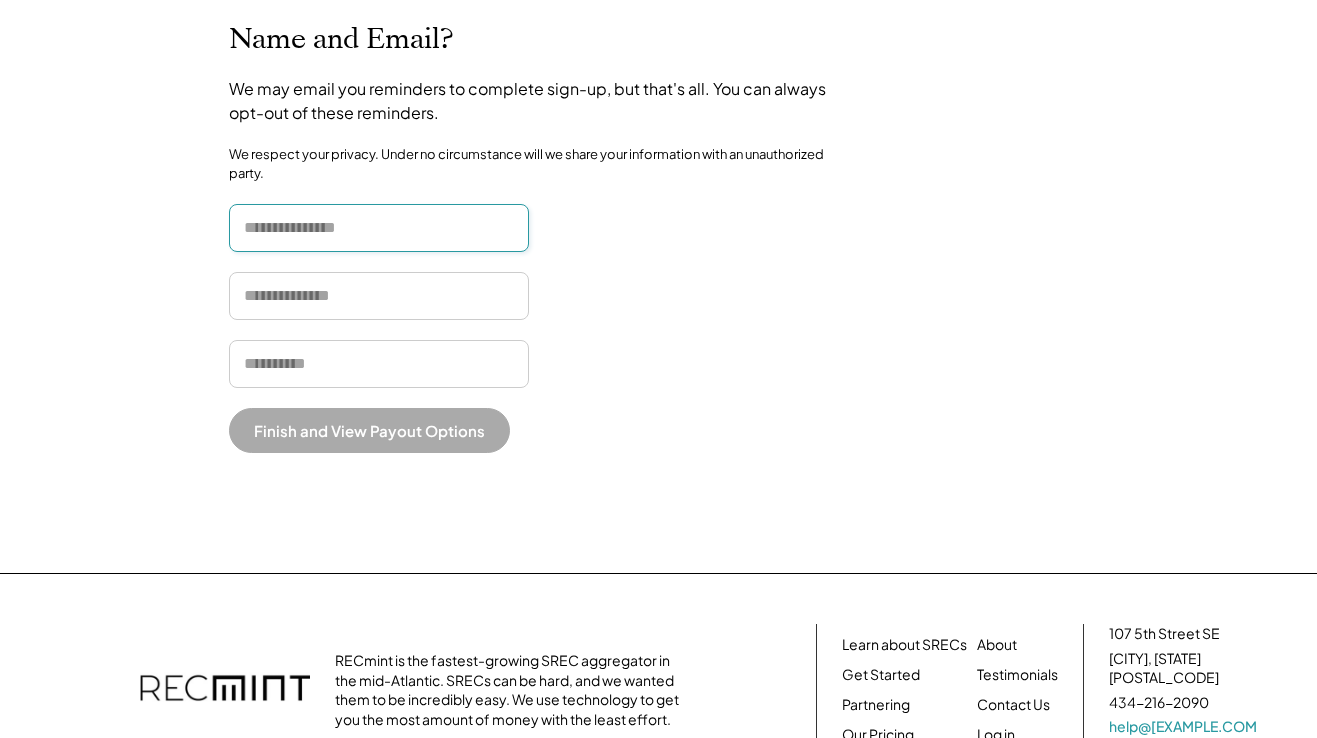 click at bounding box center [379, 228] 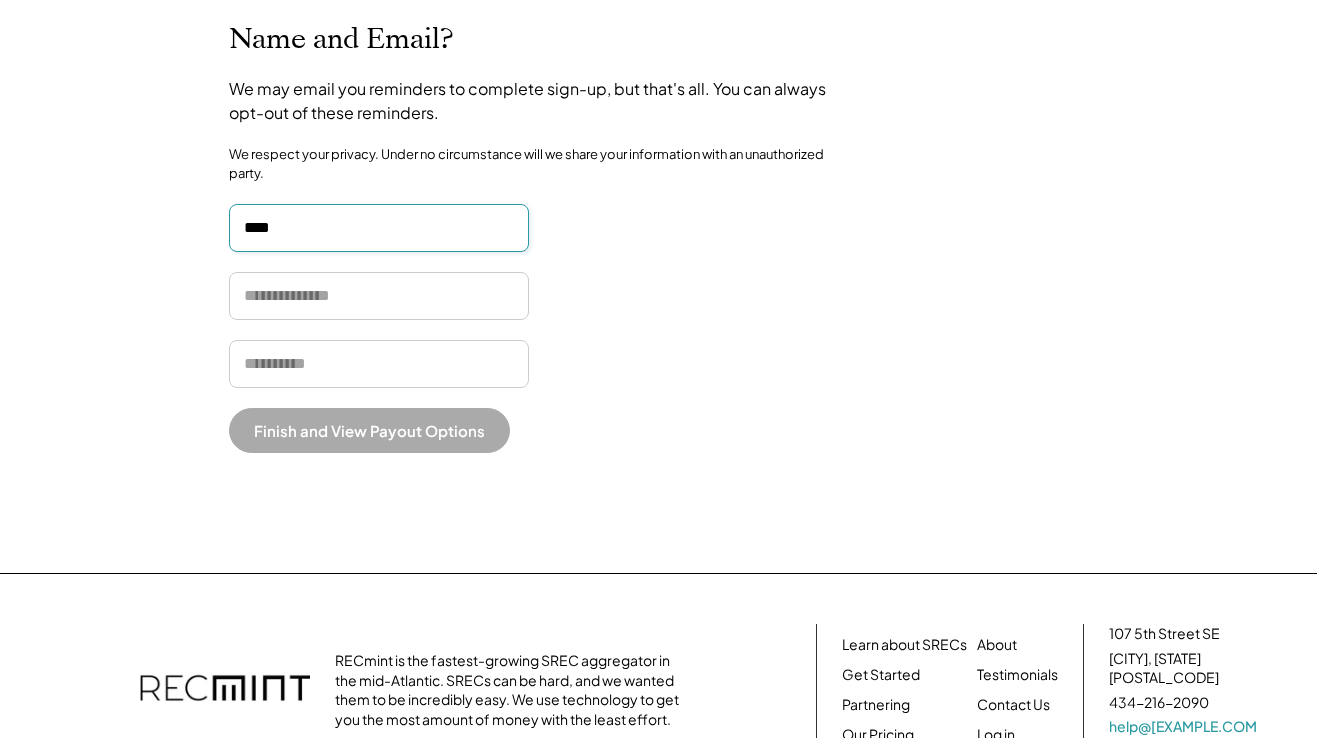 type on "*******" 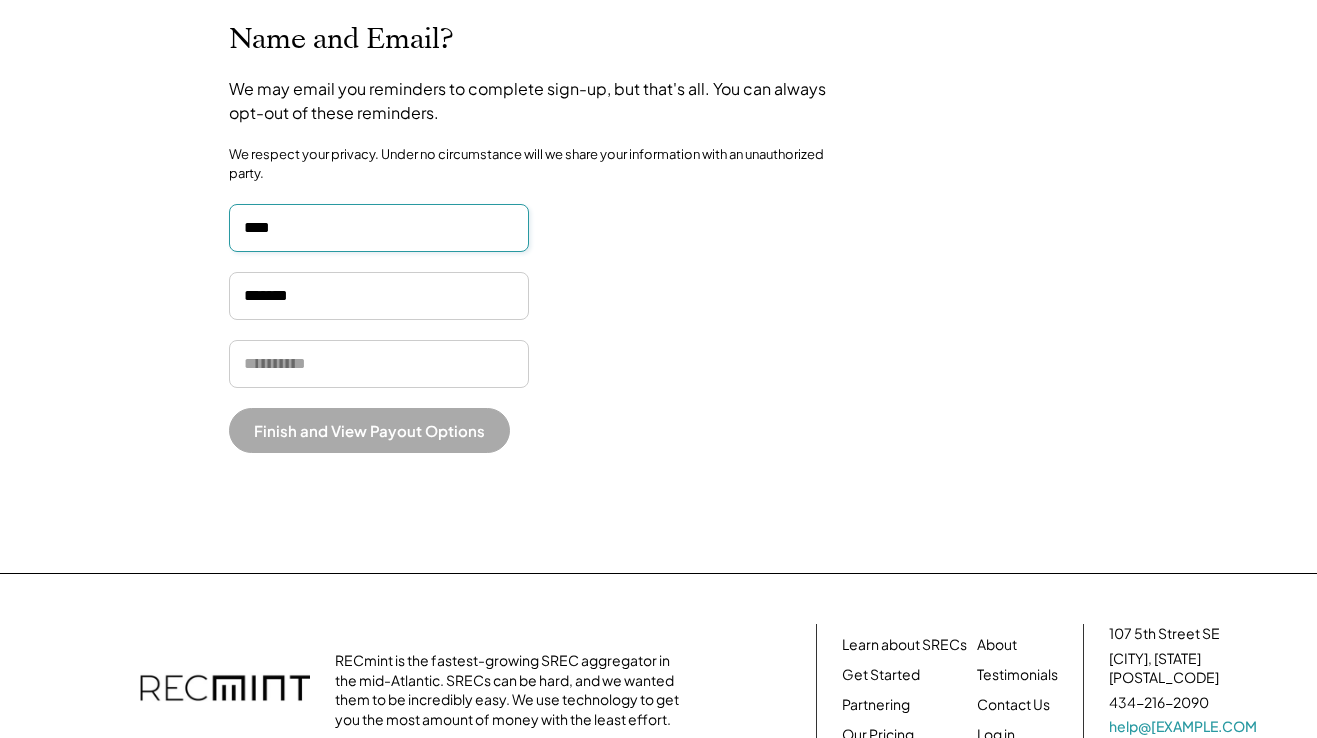 type on "**********" 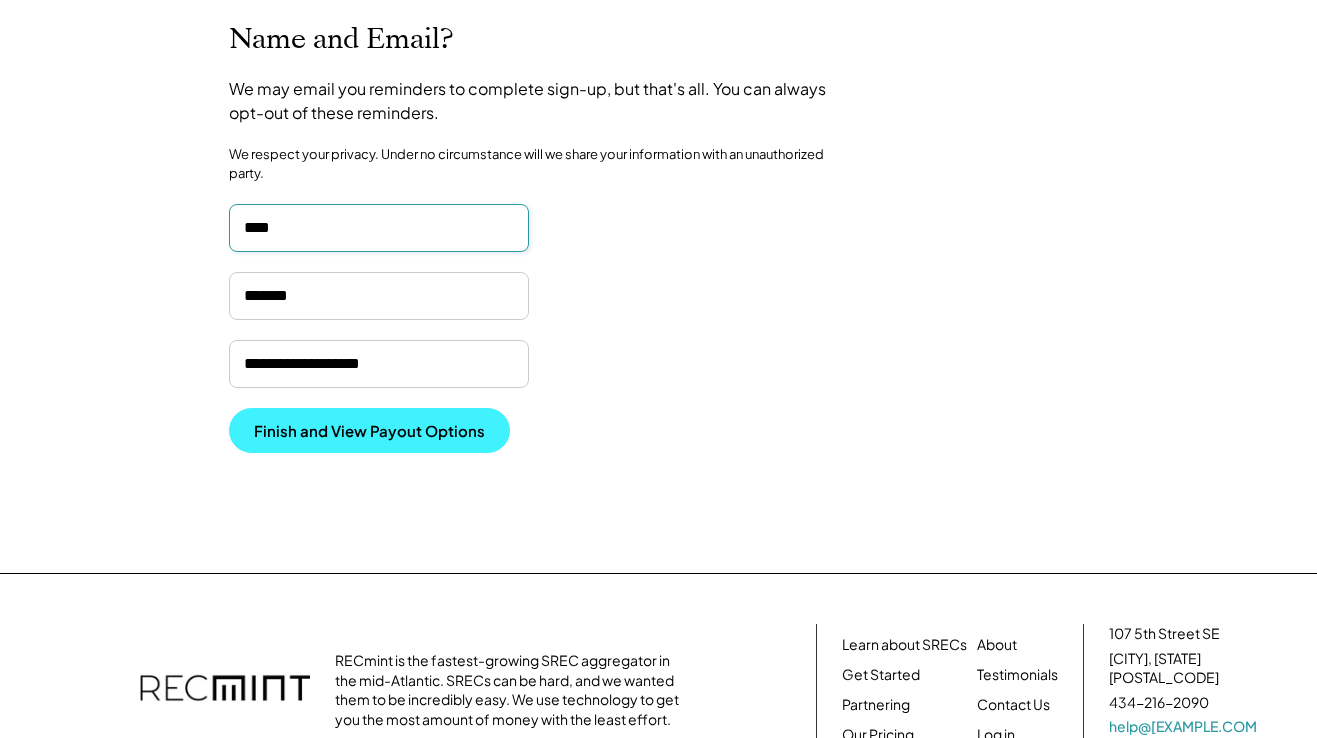 click on "Finish and View Payout Options" at bounding box center [369, 430] 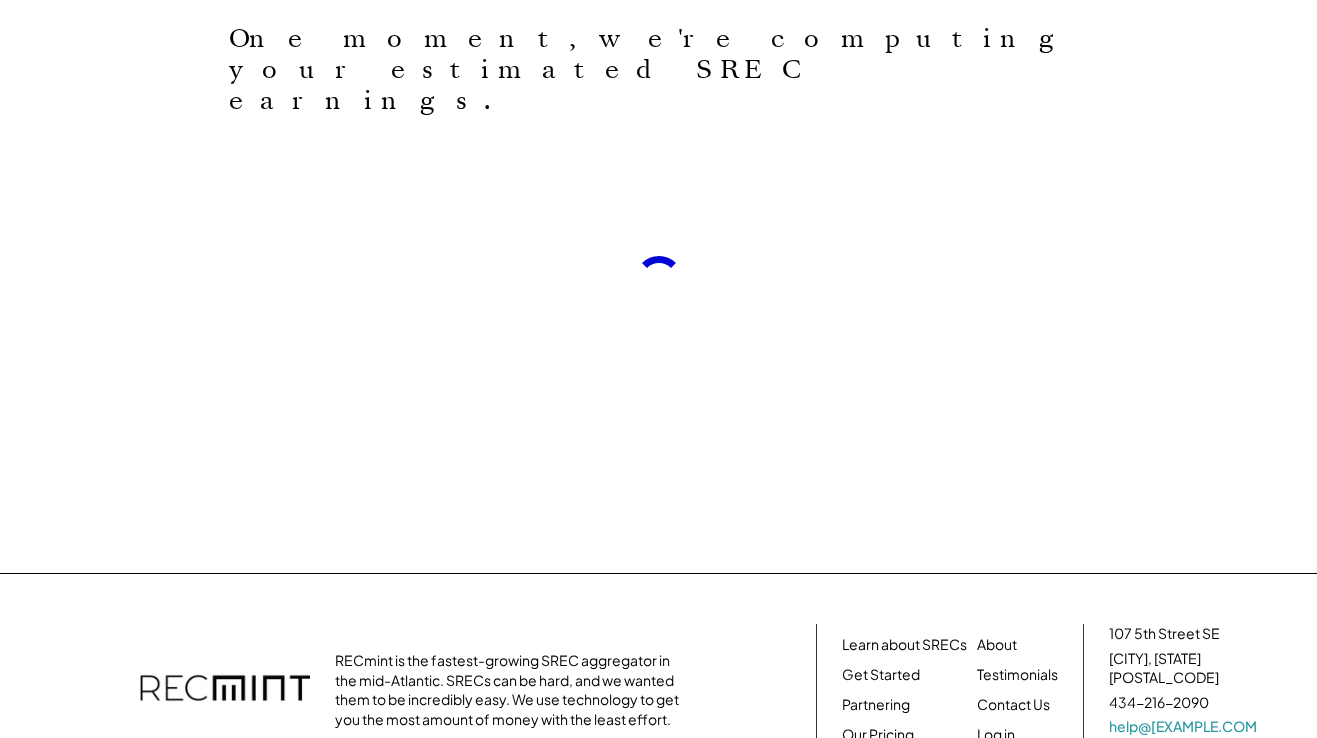 scroll, scrollTop: 0, scrollLeft: 0, axis: both 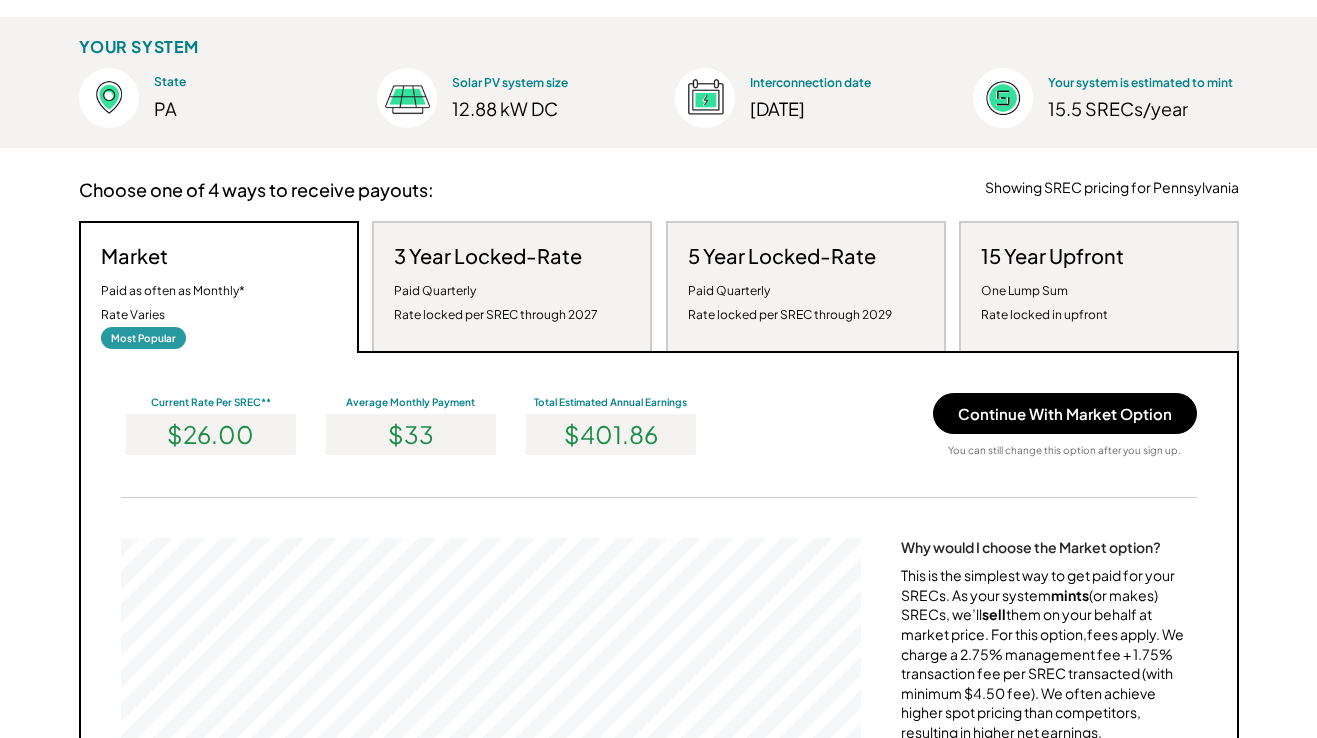 click on "3 Year Locked-Rate" at bounding box center [488, 256] 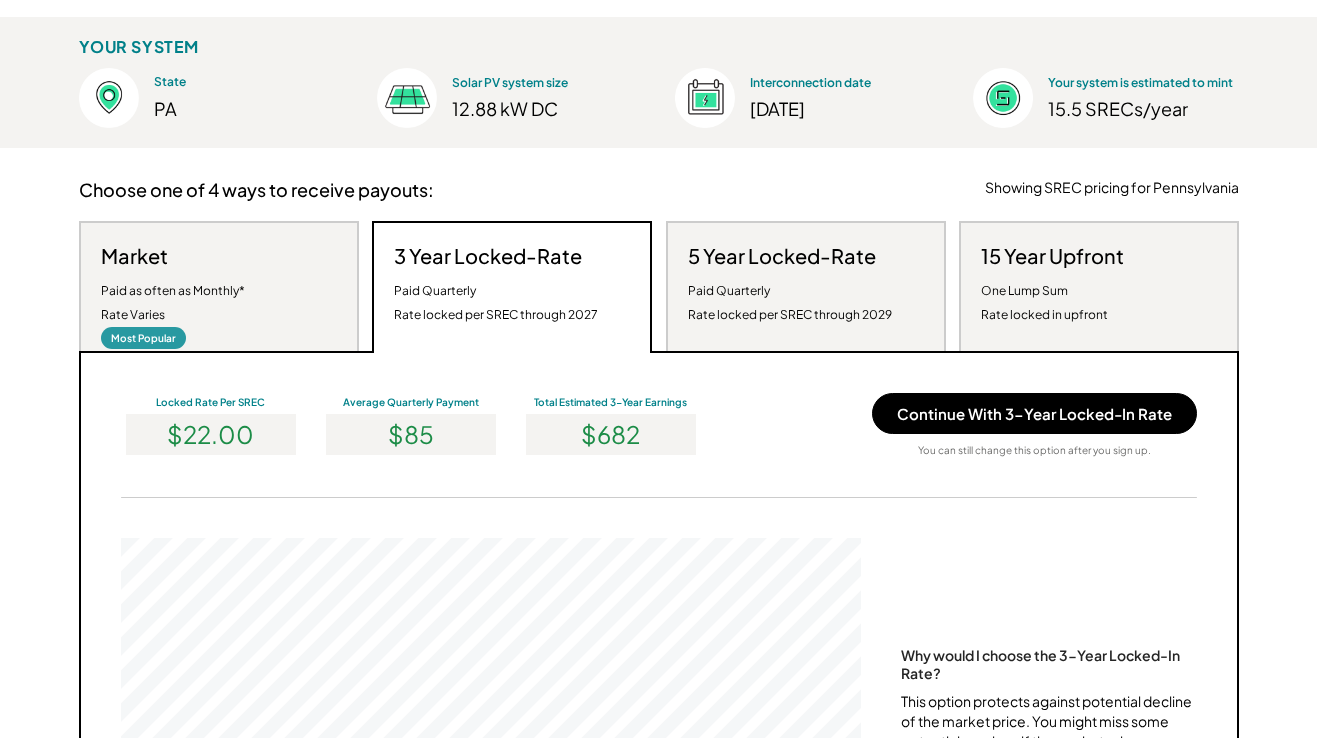 scroll, scrollTop: 999620, scrollLeft: 999260, axis: both 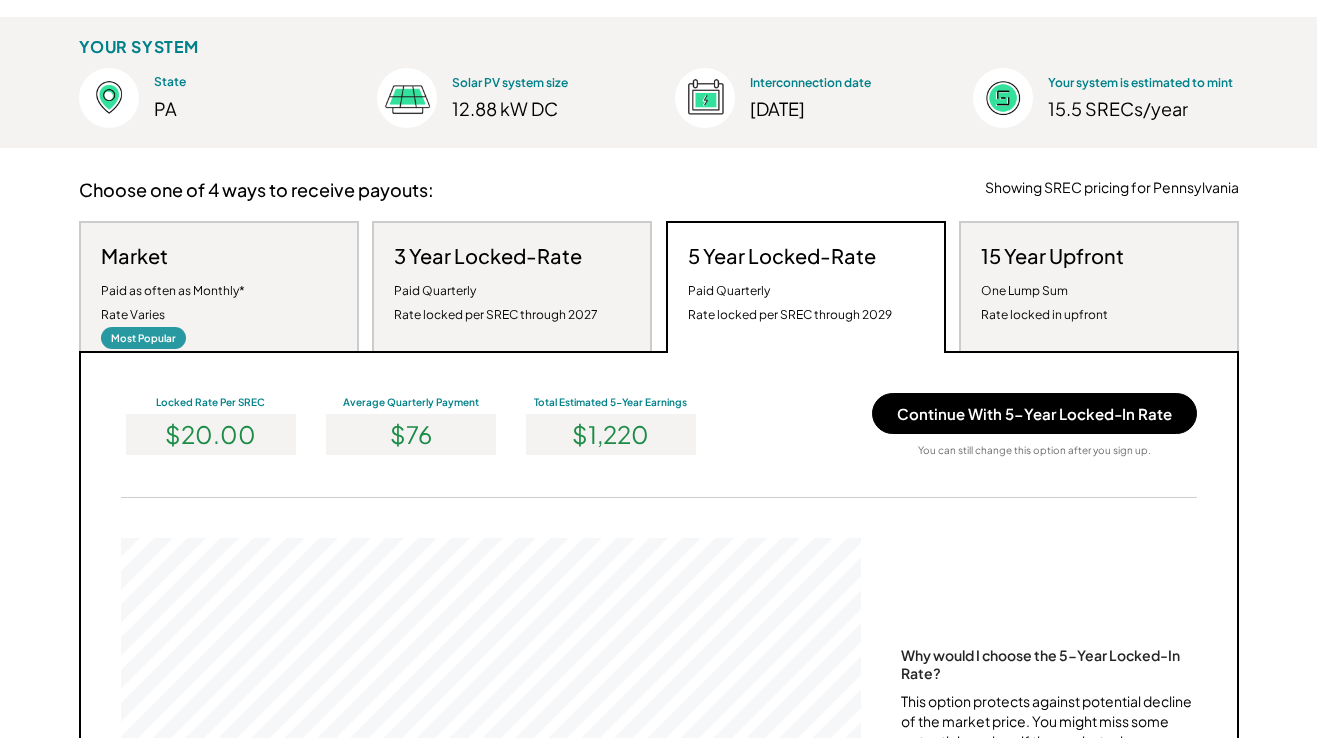 click on "15 Year Upfront One Lump Sum
Rate locked in upfront" at bounding box center (1052, 285) 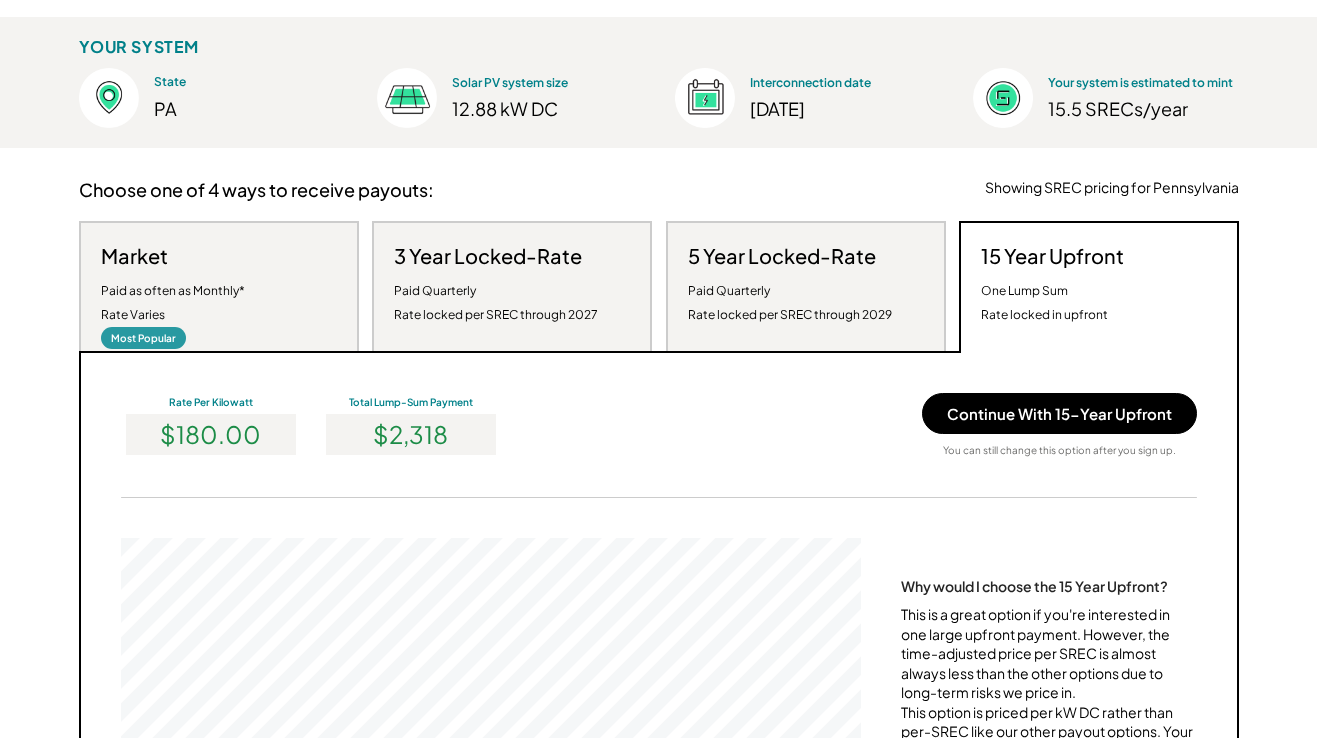 scroll, scrollTop: 999620, scrollLeft: 999260, axis: both 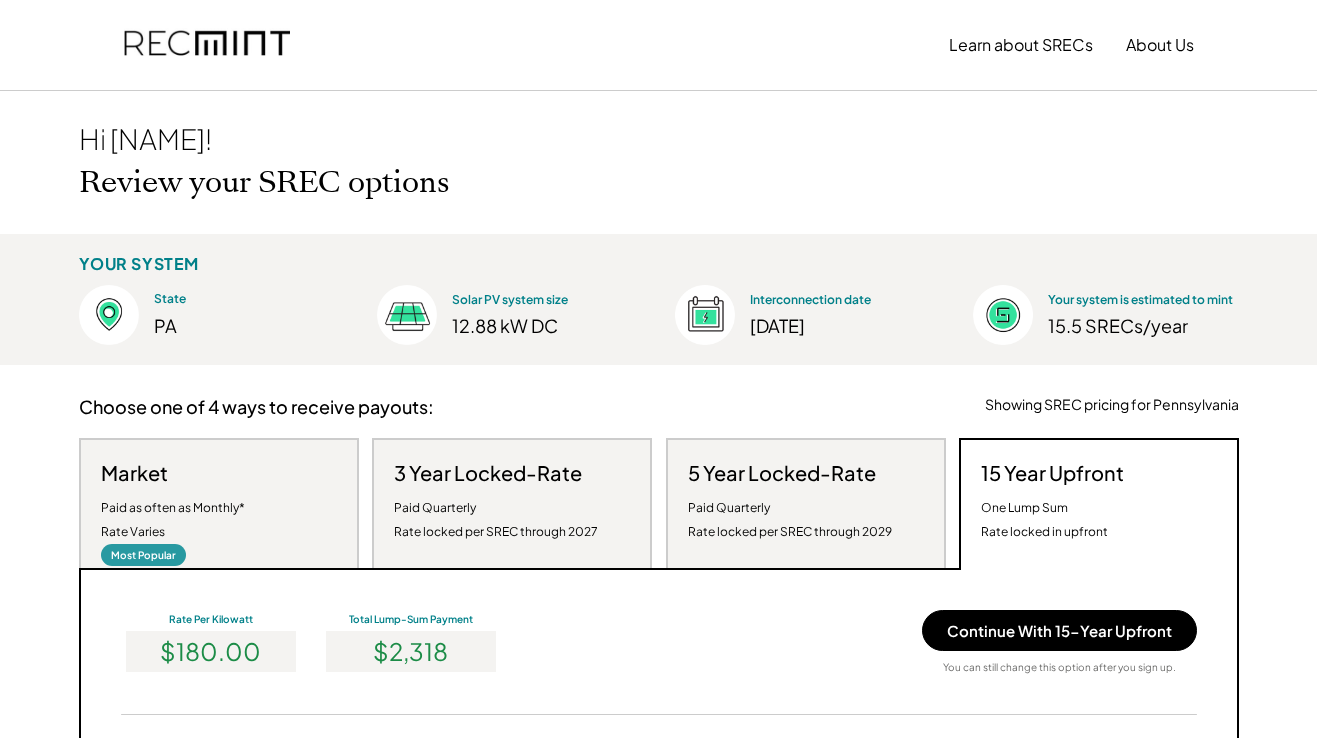 click on "Market Paid as often as Monthly*
Rate Varies" at bounding box center [173, 502] 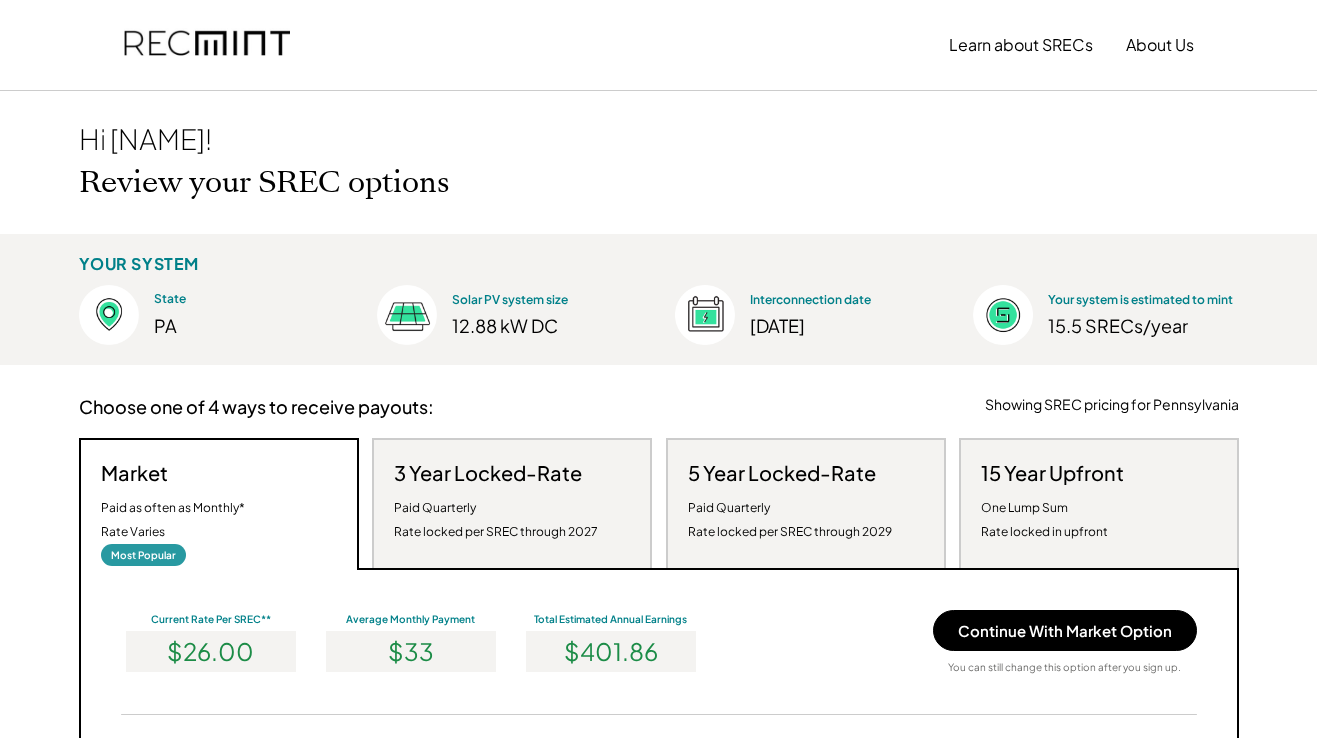 scroll, scrollTop: 999620, scrollLeft: 999260, axis: both 